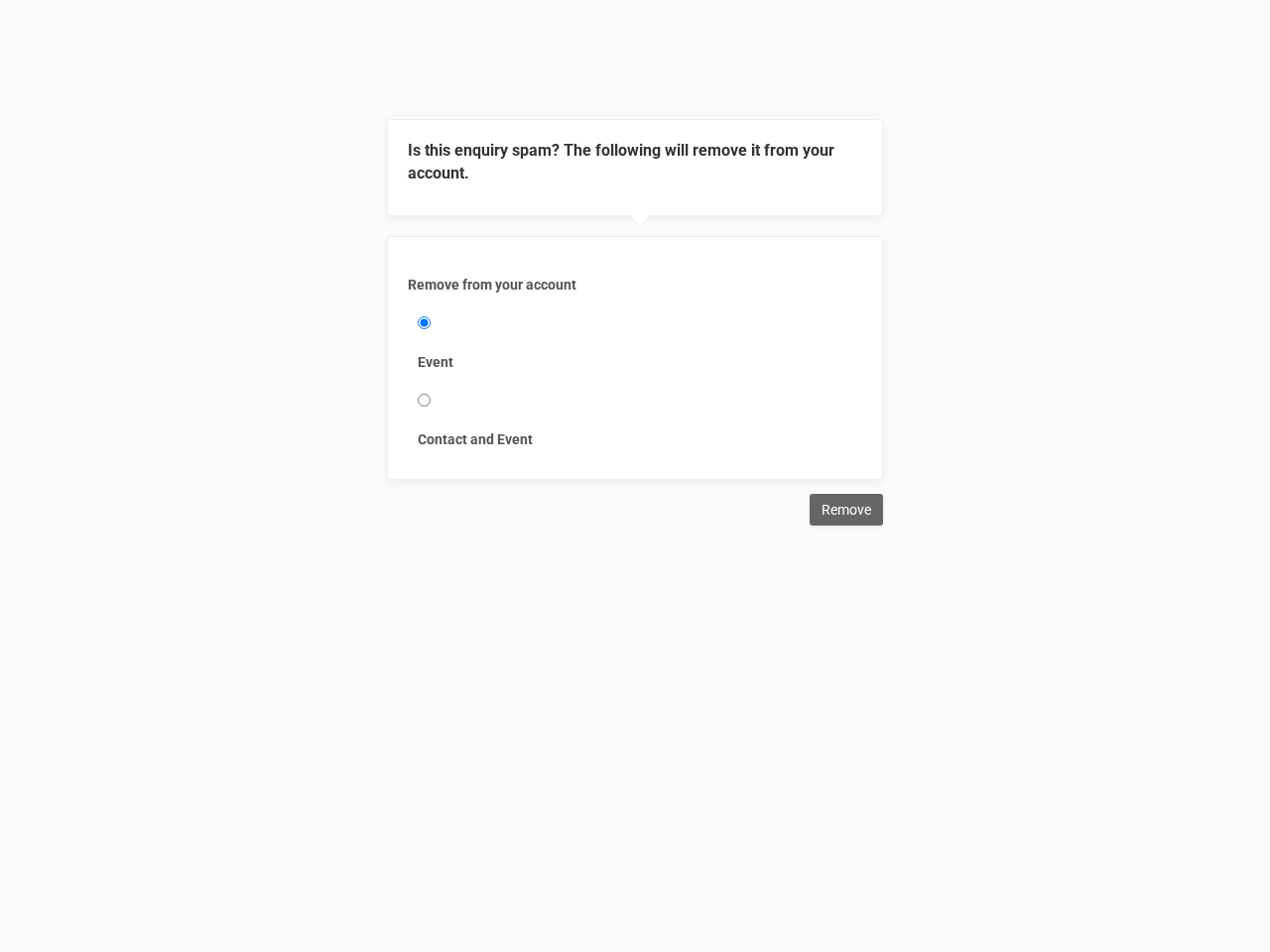 scroll, scrollTop: 0, scrollLeft: 0, axis: both 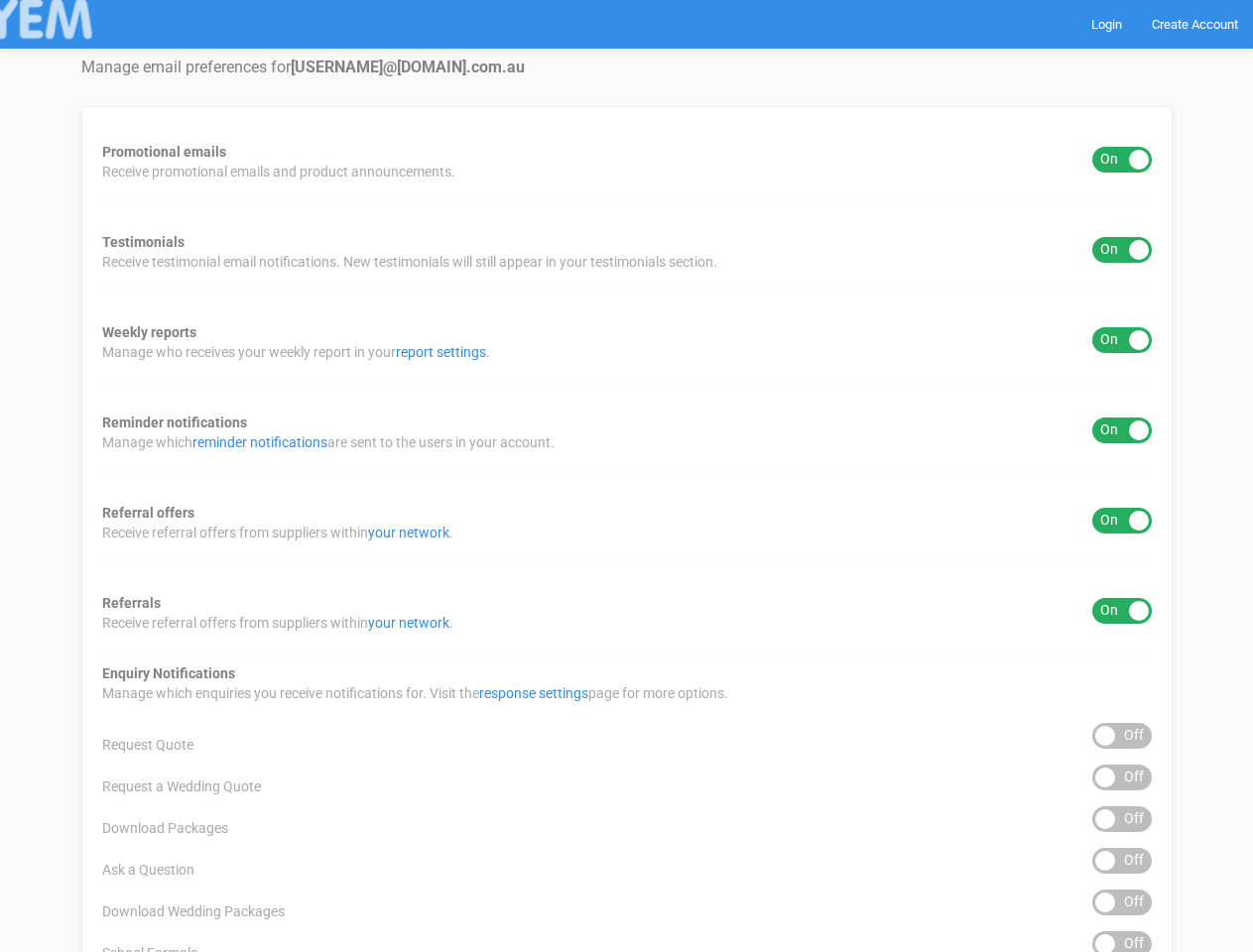 click on "Promotional emails
ON
OFF
Receive promotional emails and product announcements.
Testimonials
ON
OFF
Receive testimonial email notifications.  New testimonials will still appear in your testimonials section.
Weekly reports
ON
OFF
Manage who receives your weekly report in your  report settings .
Reminder notifications
ON
OFF
Manage which  reminder notifications  are sent to the users in your account.
Referral offers
ON
OFF
Receive referral offers from suppliers within  your network .
Referrals
ON
OFF
Receive referral offers from suppliers within  your network .
Enquiry Notifications
response settings  page for more options." at bounding box center (627, 799) 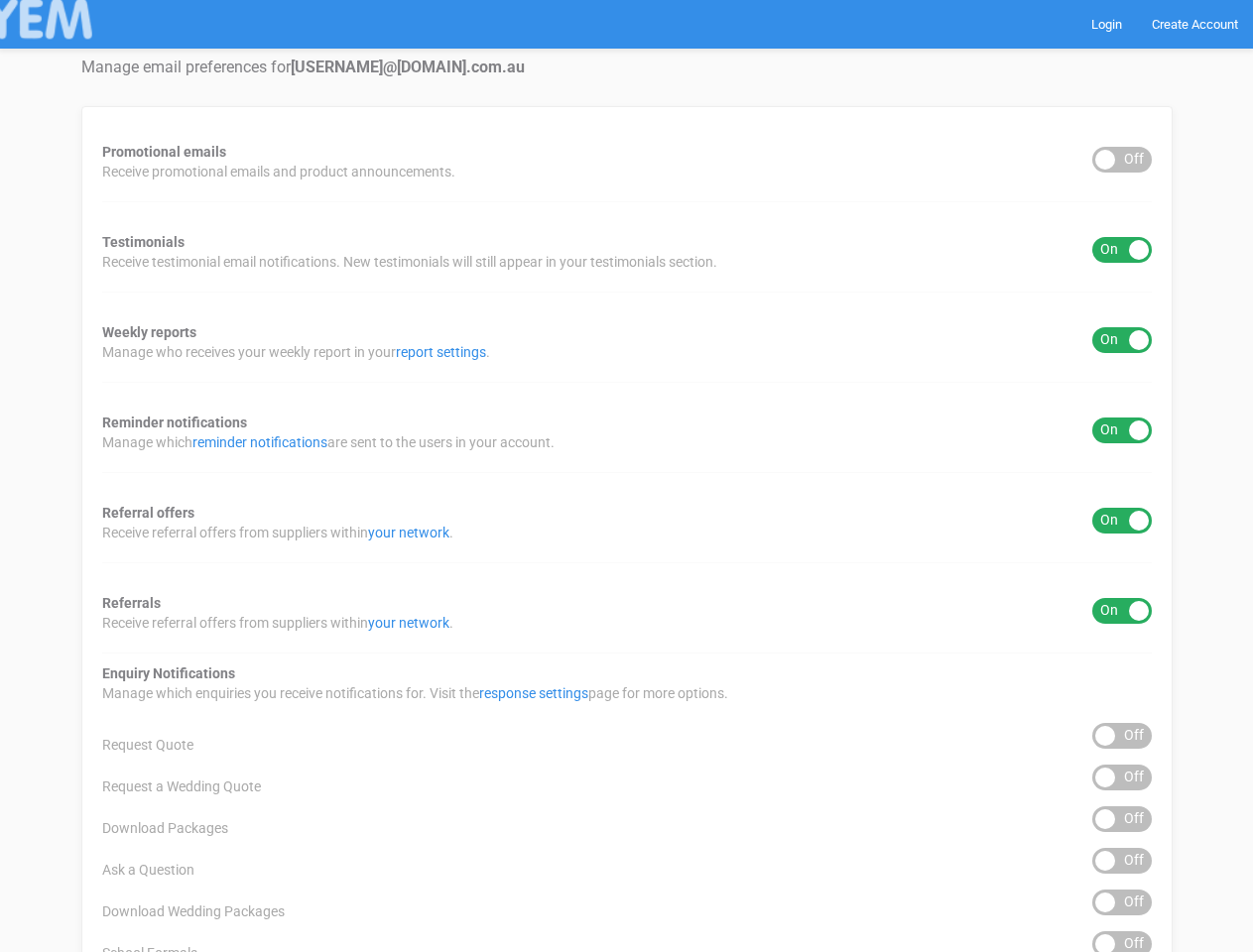 click on "ON
OFF" at bounding box center (1122, 250) 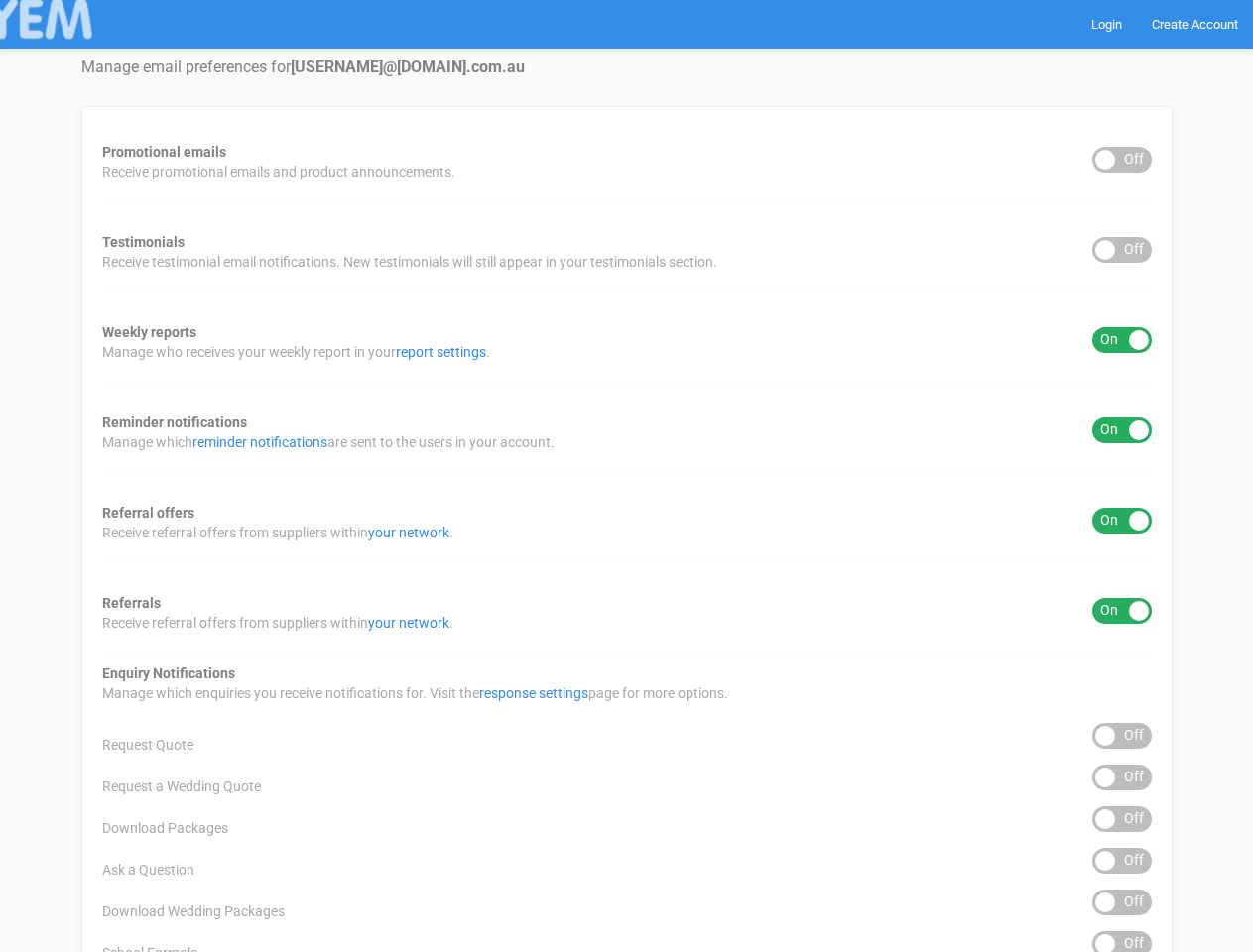 click on "ON
OFF" at bounding box center (1122, 340) 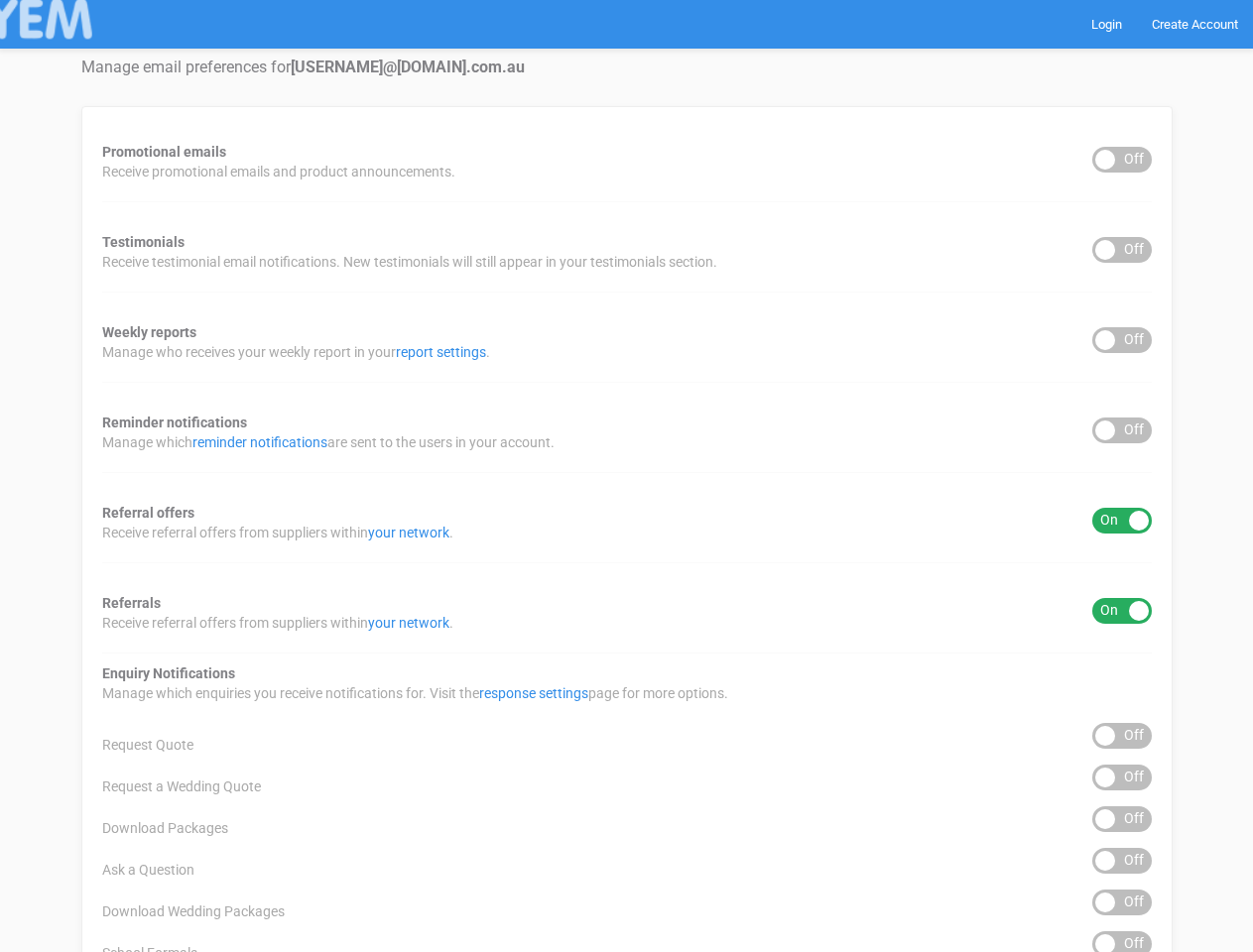 click on "ON
OFF" at bounding box center (1122, 521) 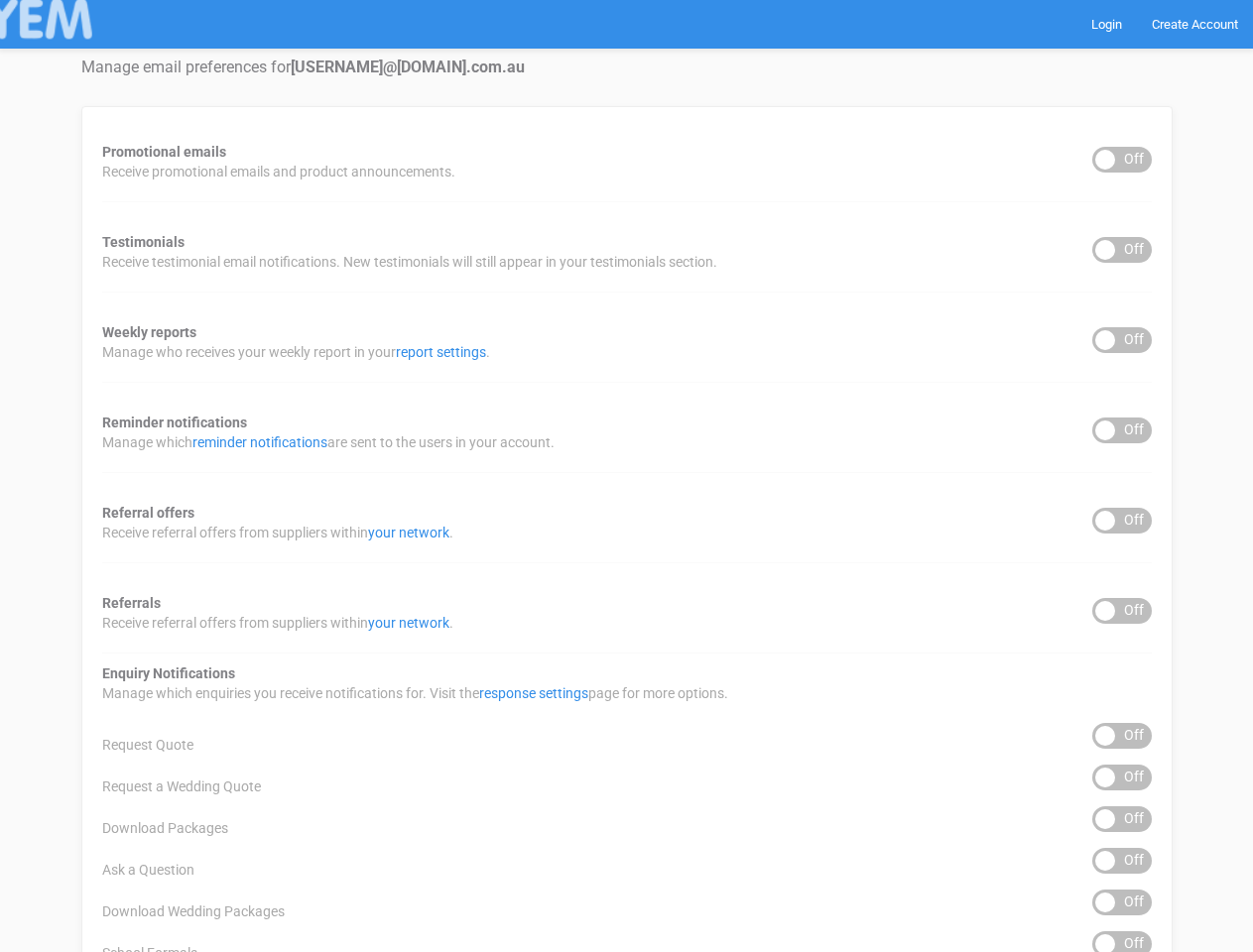click on "ON
OFF" at bounding box center [1122, 736] 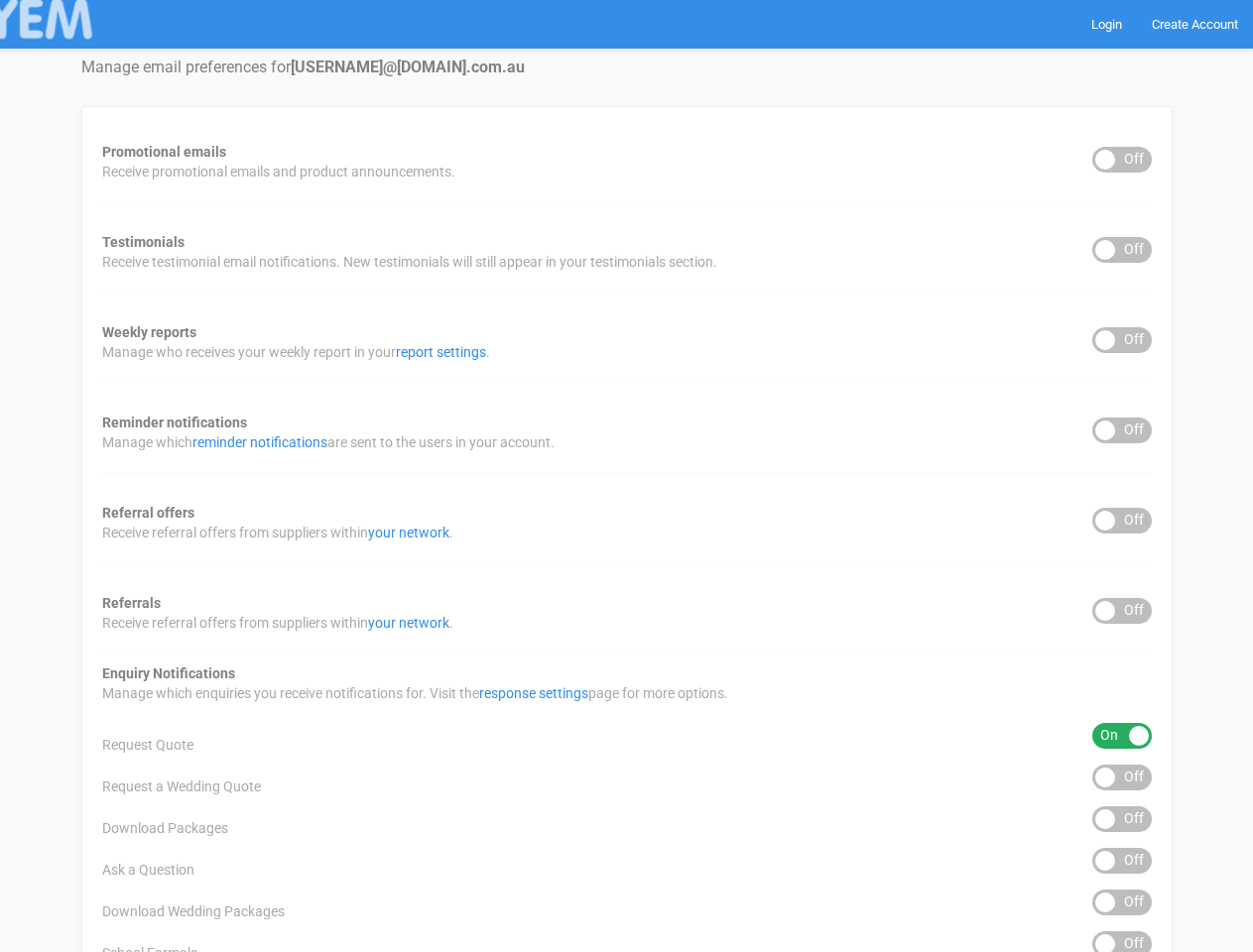 click on "ON
OFF" at bounding box center (1122, 777) 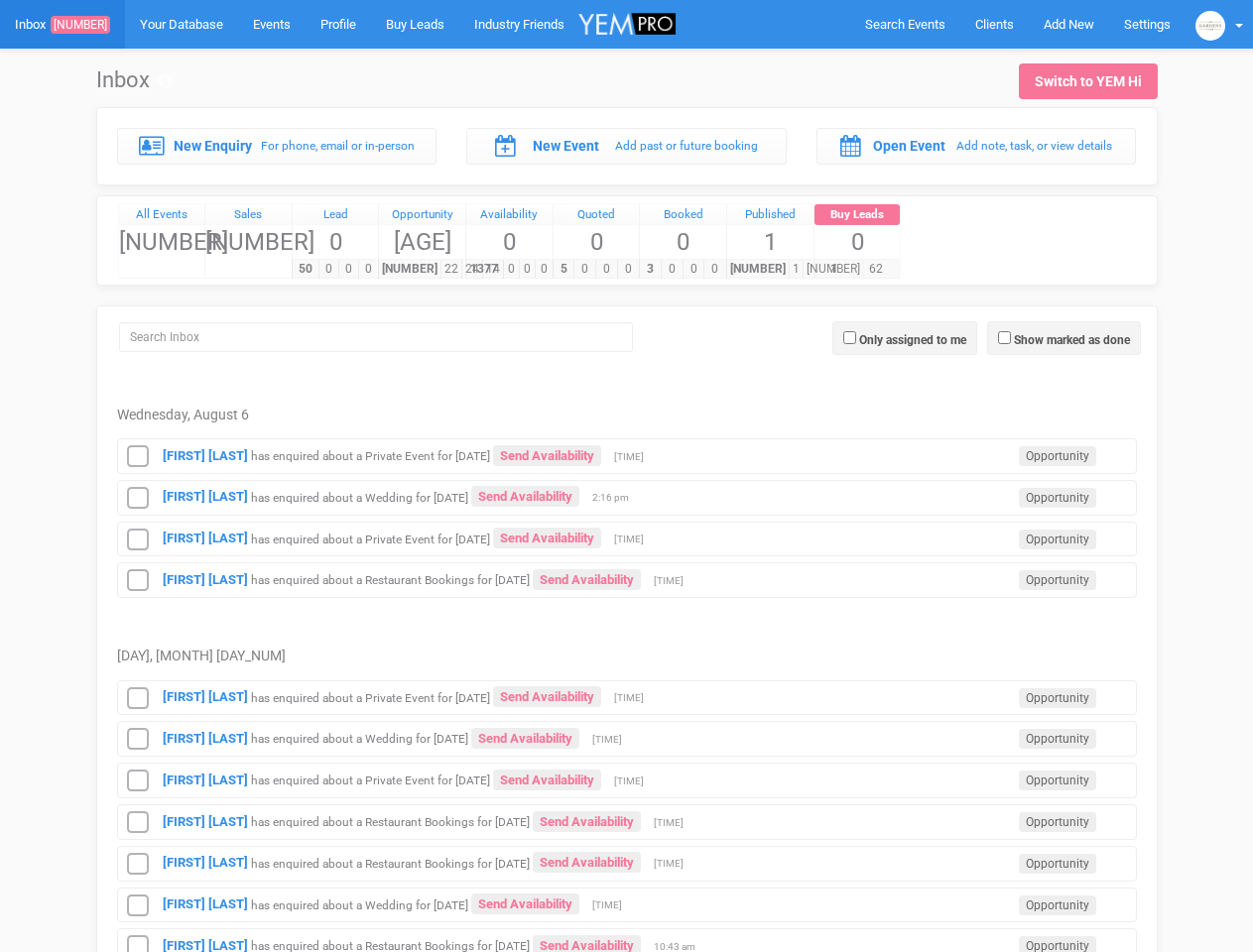 scroll, scrollTop: 0, scrollLeft: 0, axis: both 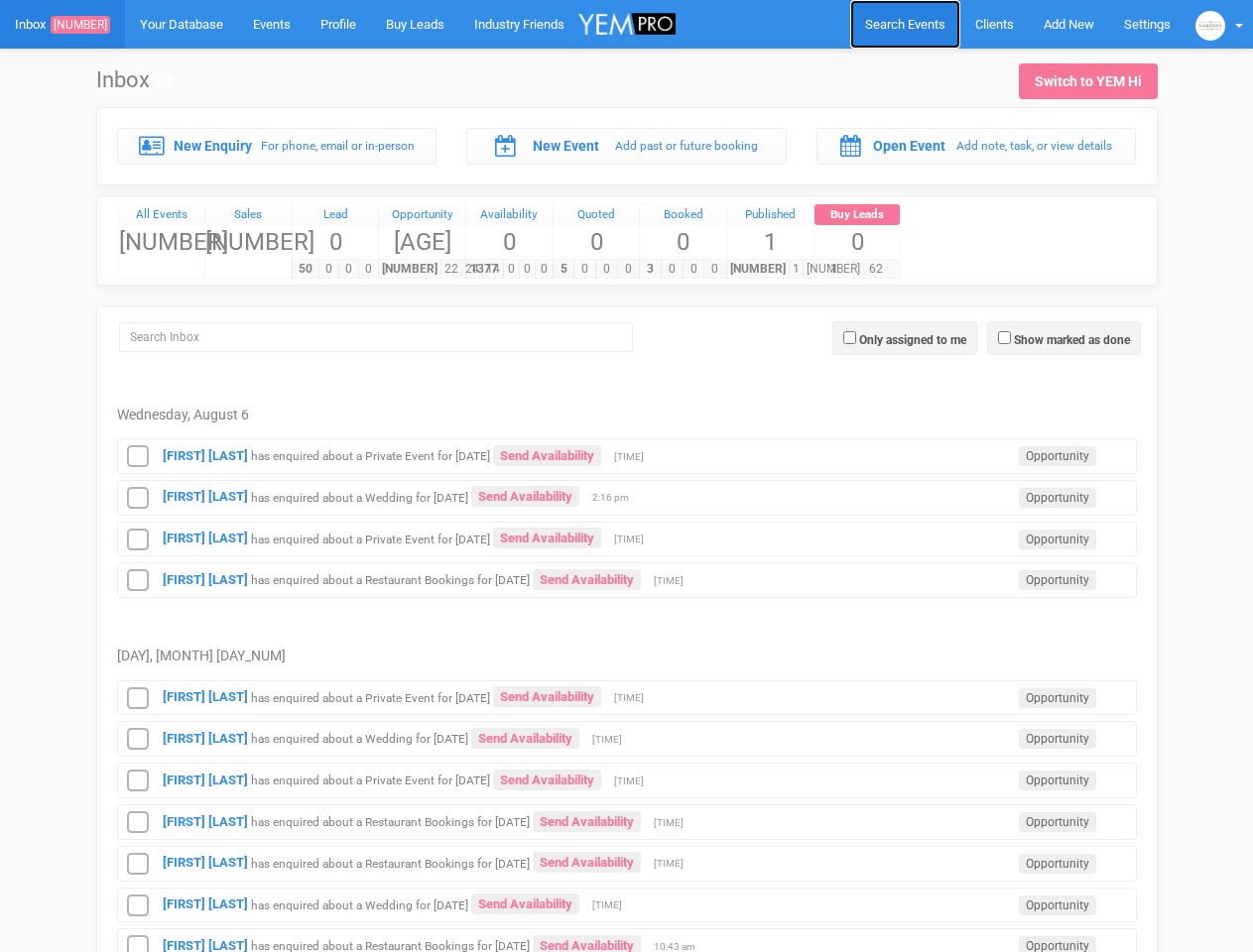 click on "Search Events" at bounding box center (905, 24) 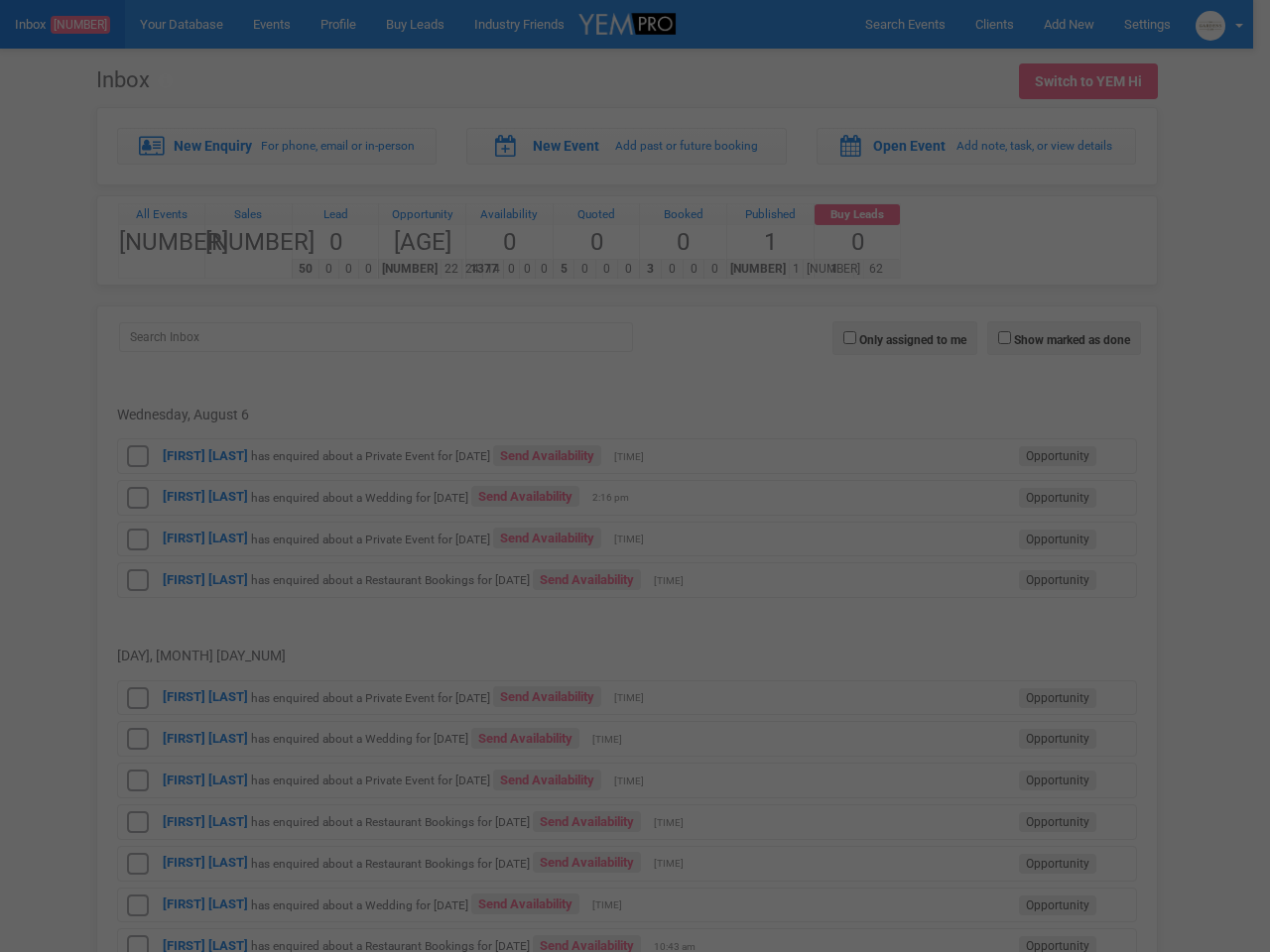 click on "Search Events
Clients
Add New
New Client
New Event
New Enquiry
Settings
Ben McFarlane
The Gardens Club
ben.mcfarlane@wisefoundation.com.au
Settings
YEM Guide
Help & Feedback
Back to YEM Hi
Logout
Menu
Inbox  5193
Your Database
Events
Industry Friends
Profile
Settings
Contacts
Search Events
Inbox  5193
Your Database
Events
Profile" at bounding box center [635, 1682] 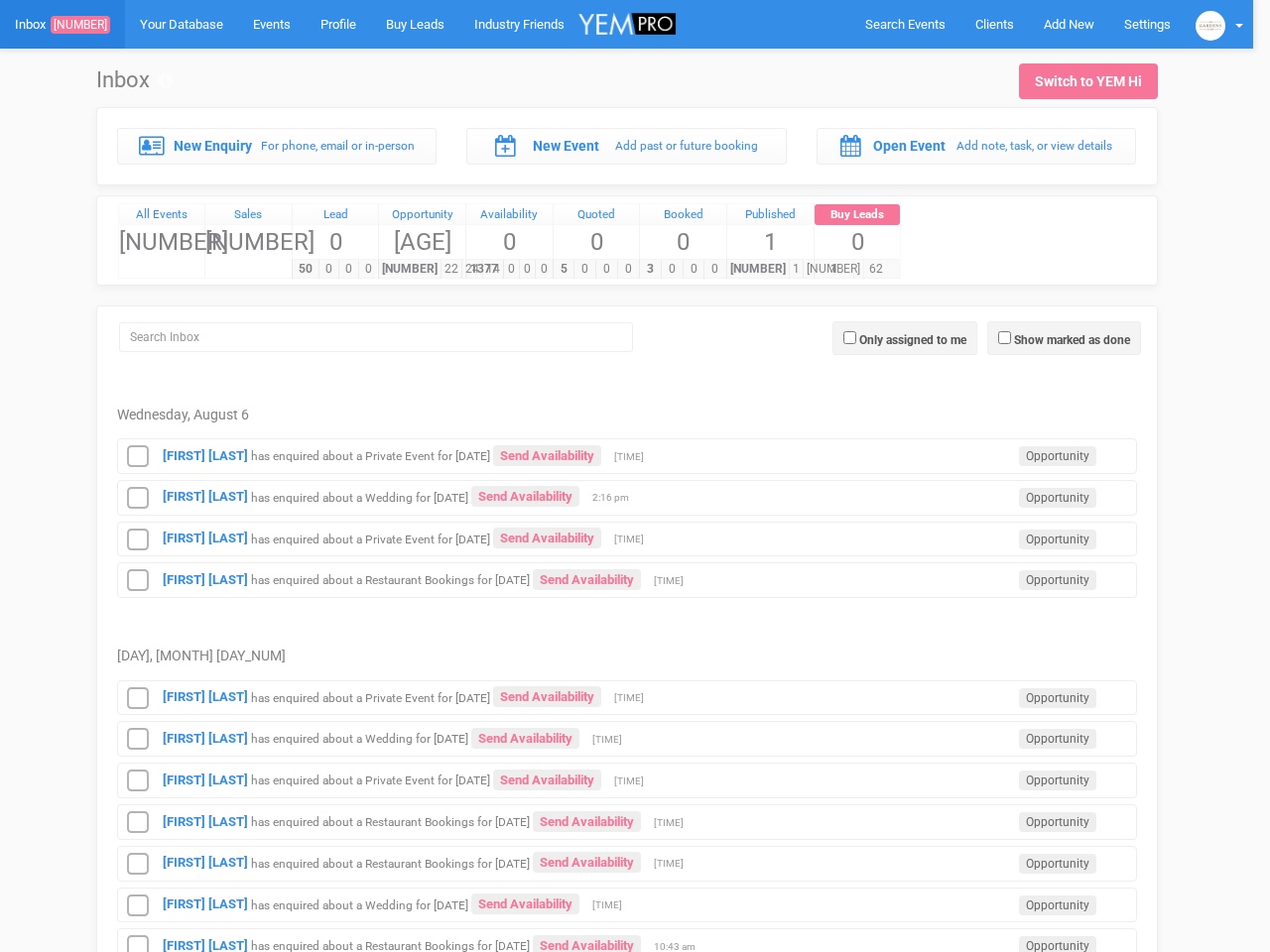 click at bounding box center [635, 476] 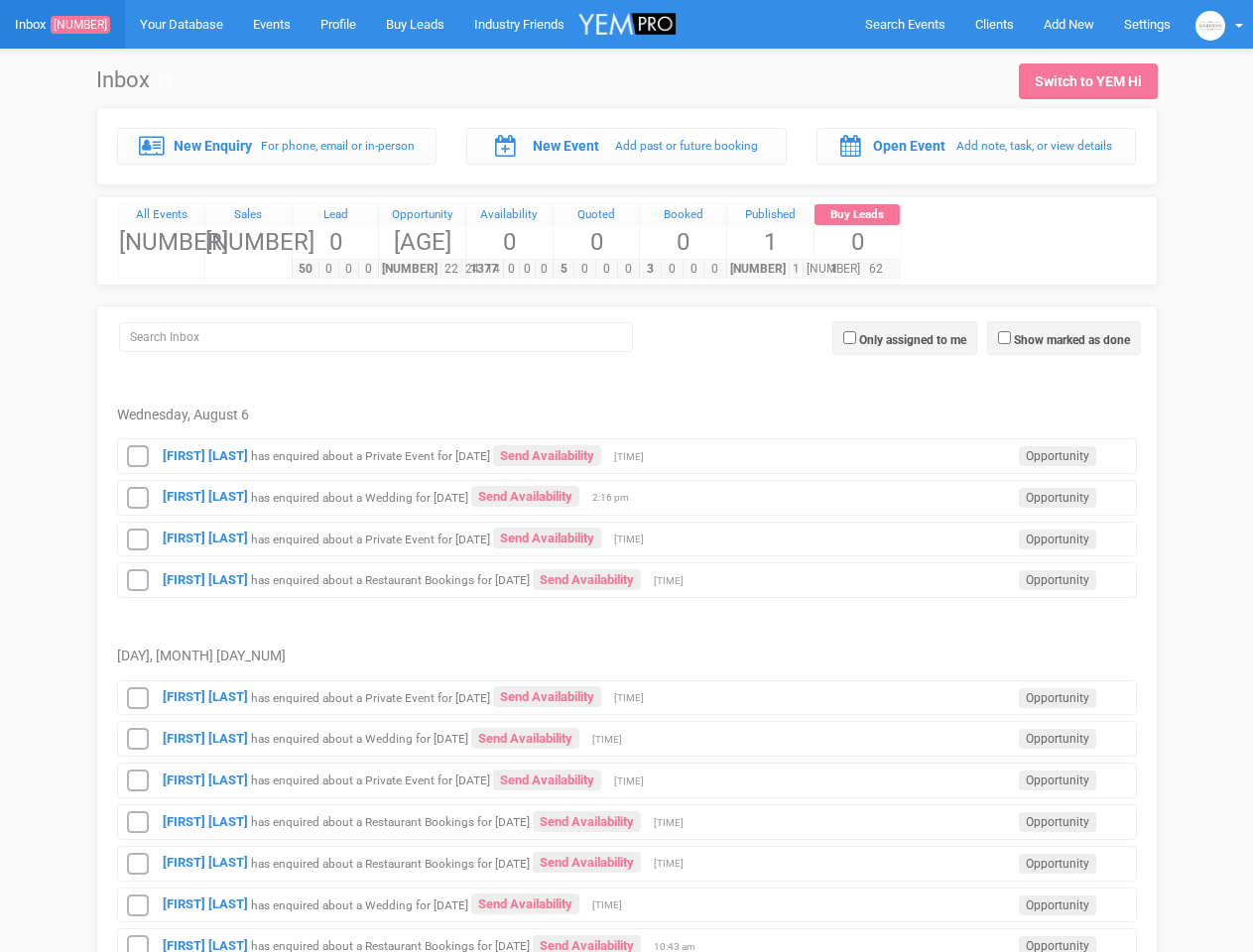 click at bounding box center (138, 457) 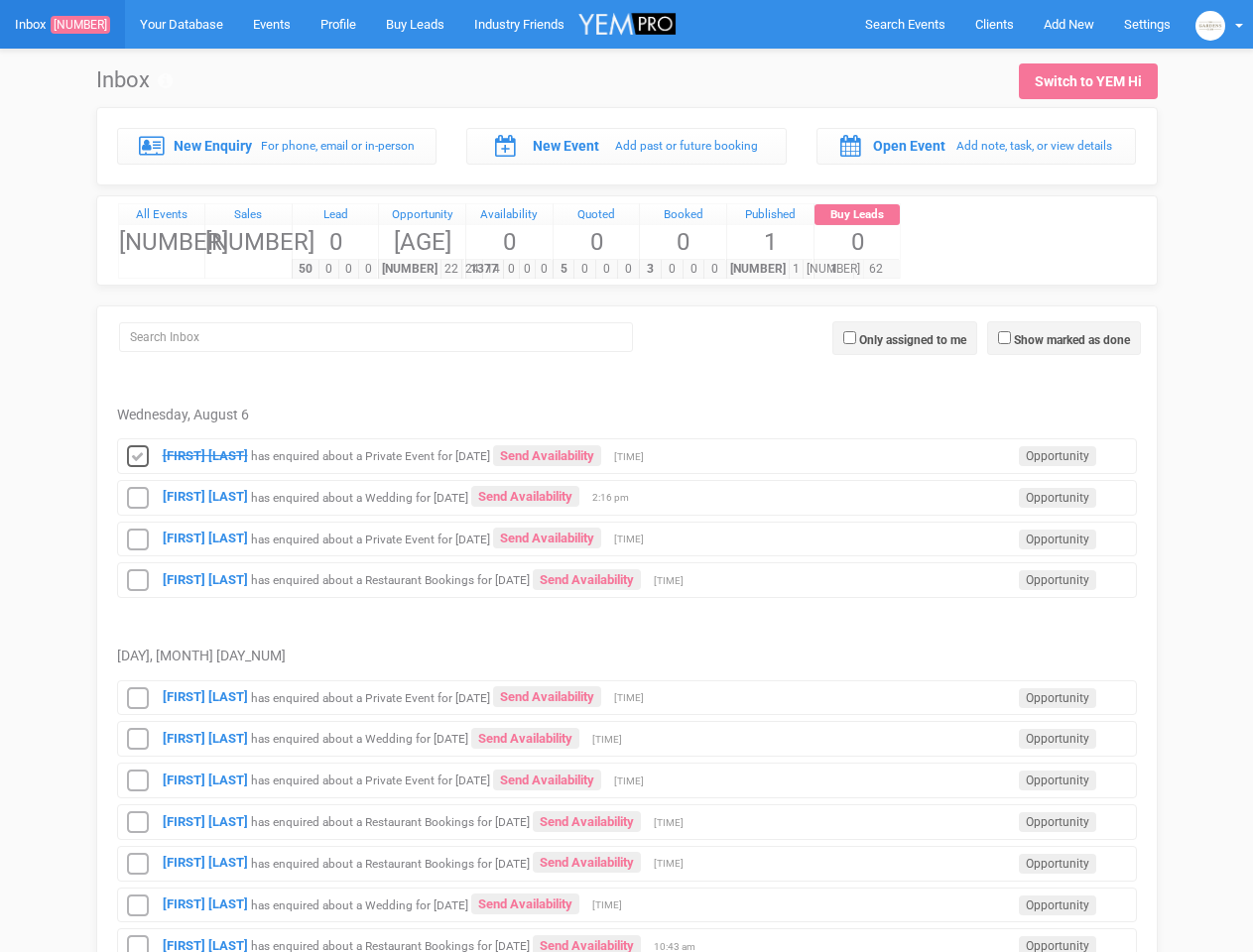 click on "Kyle Novakovic
has enquired about a Wedding for 27th May 2027   Send Availability        Opportunity  2:16 pm" at bounding box center [627, 498] 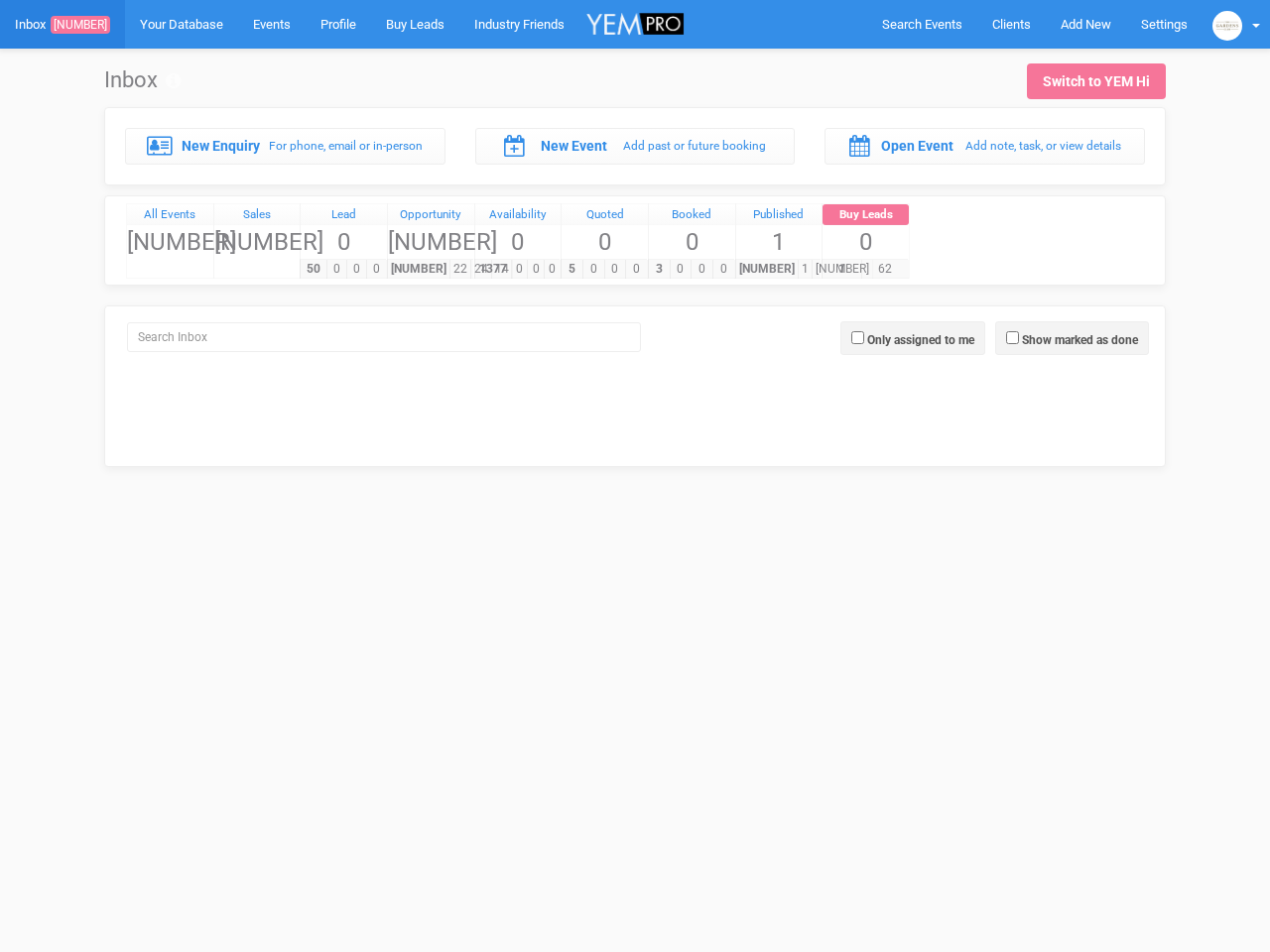 scroll, scrollTop: 0, scrollLeft: 0, axis: both 